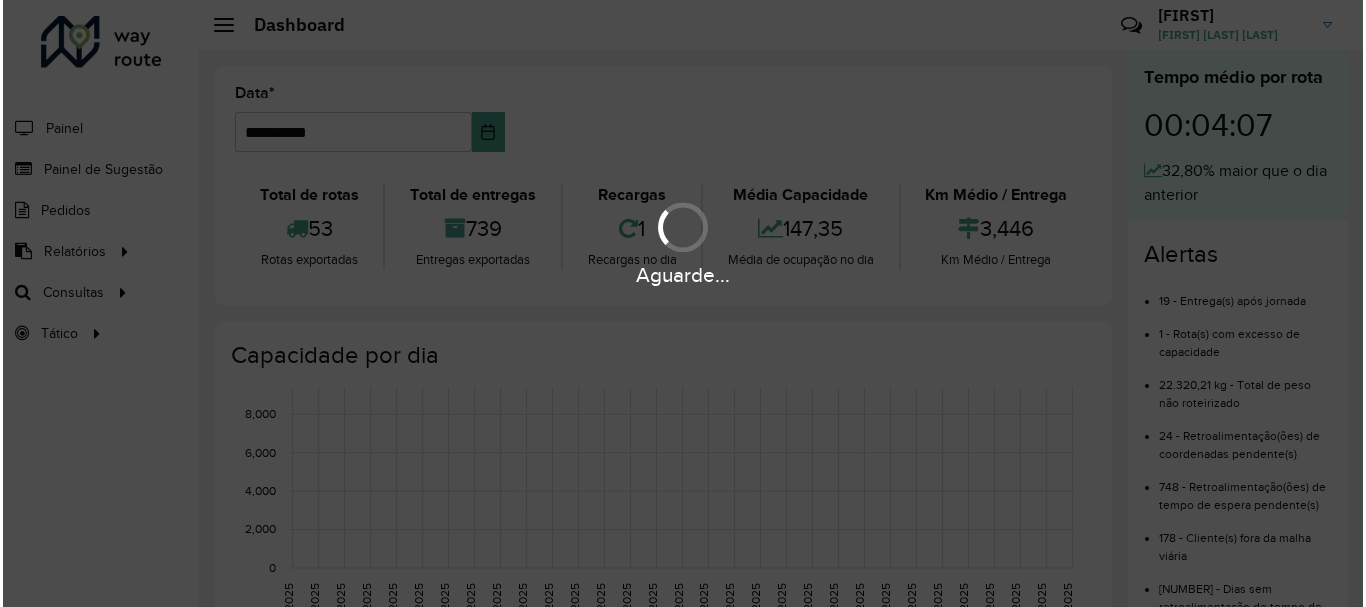scroll, scrollTop: 0, scrollLeft: 0, axis: both 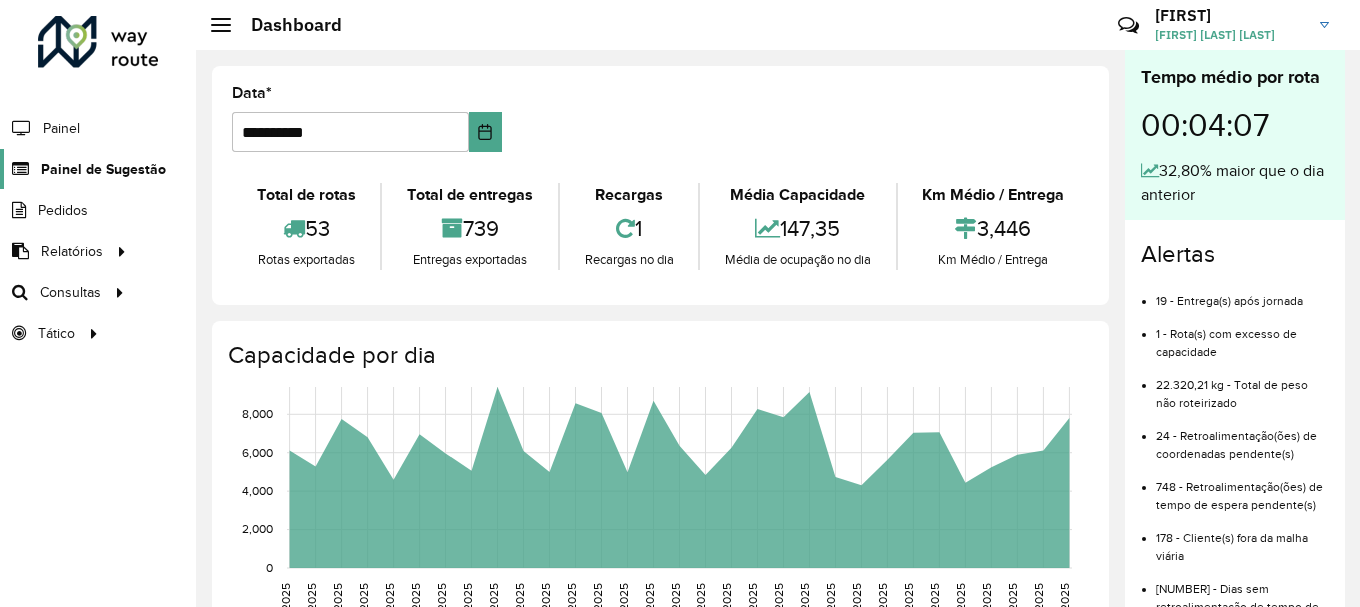 click on "Painel de Sugestão" 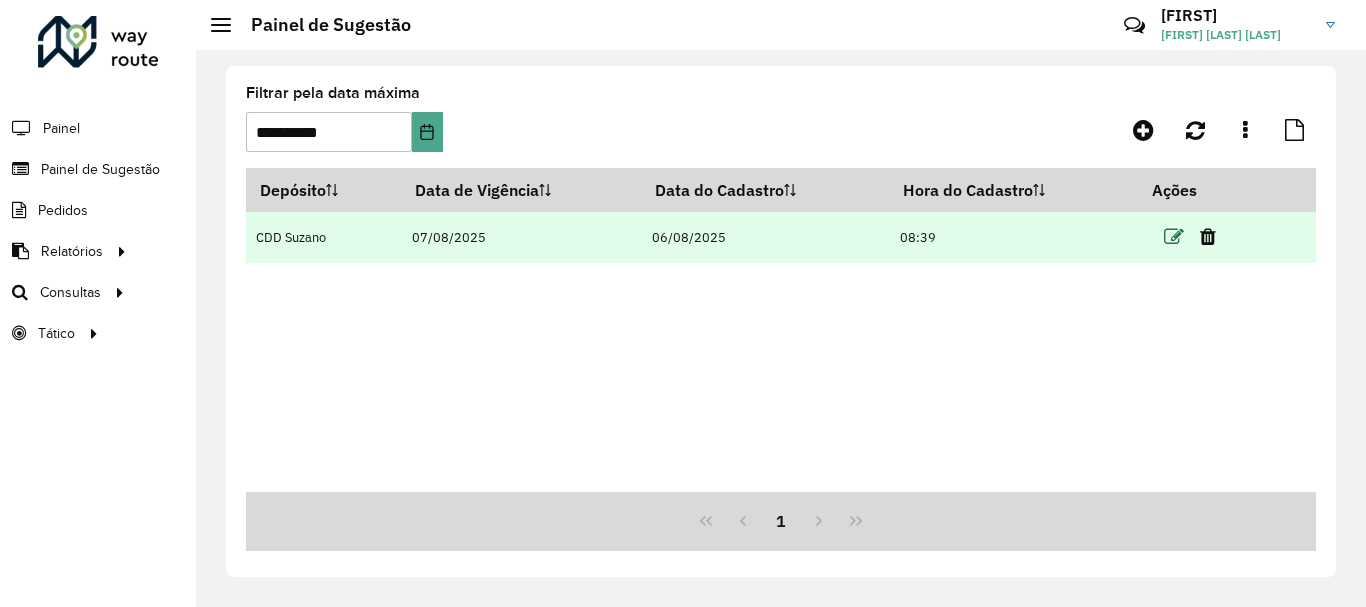 click at bounding box center (1174, 237) 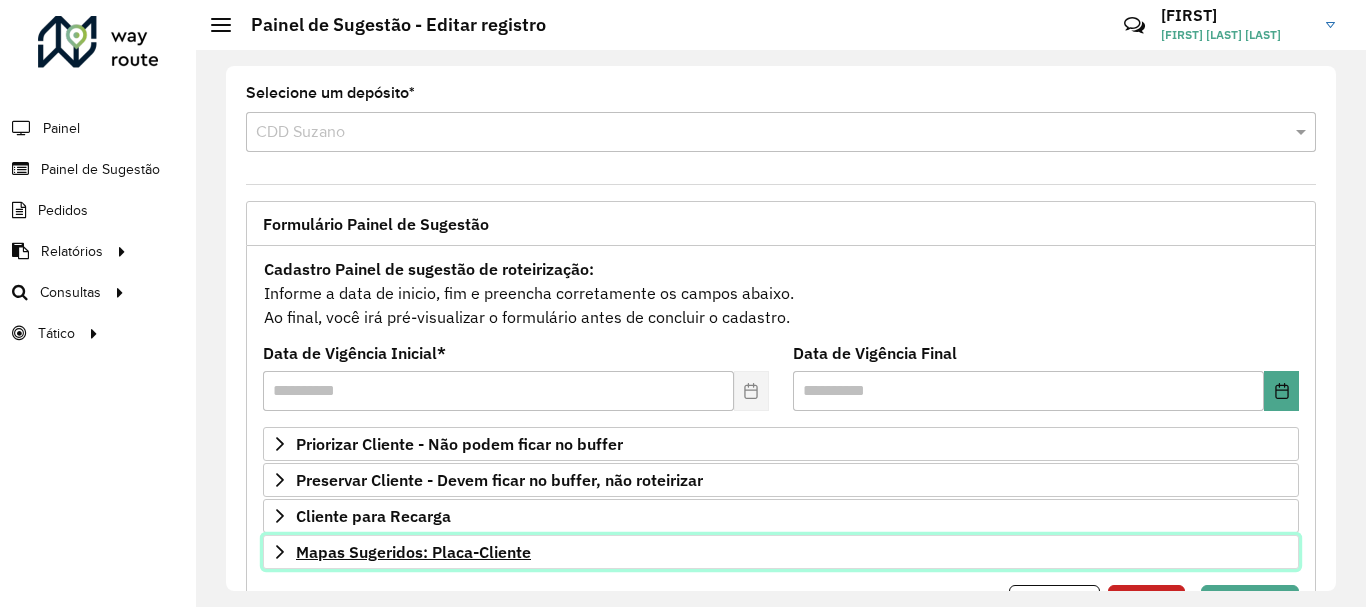 click on "Mapas Sugeridos: Placa-Cliente" at bounding box center (781, 552) 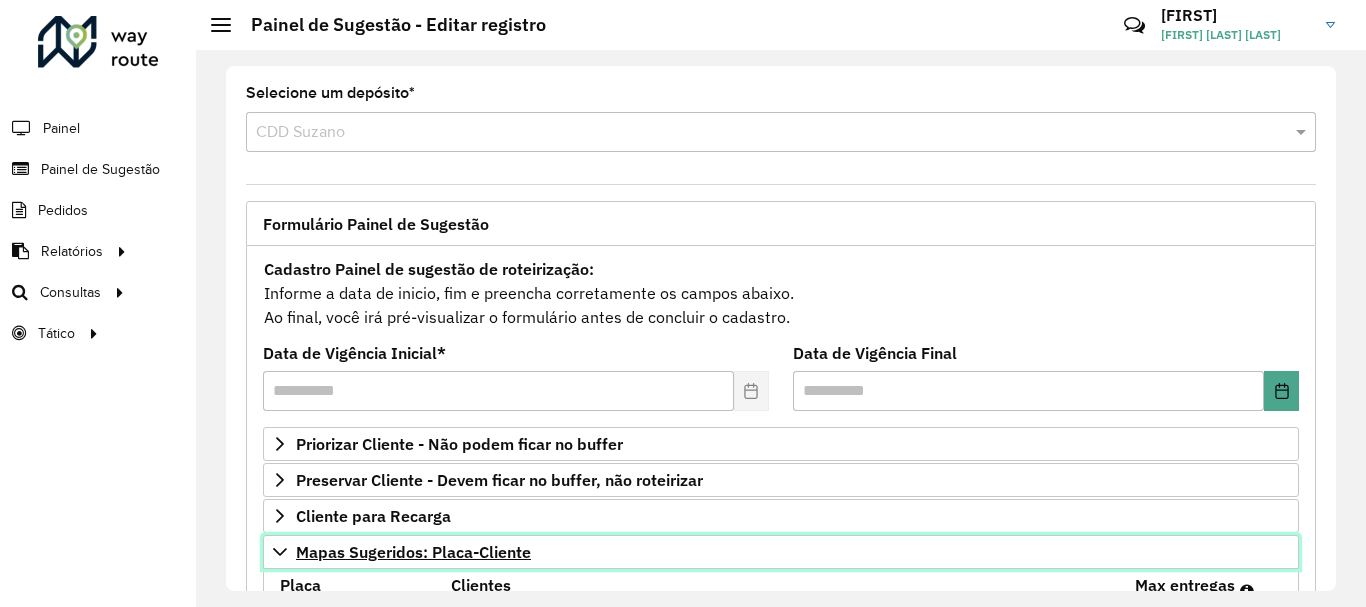 scroll, scrollTop: 400, scrollLeft: 0, axis: vertical 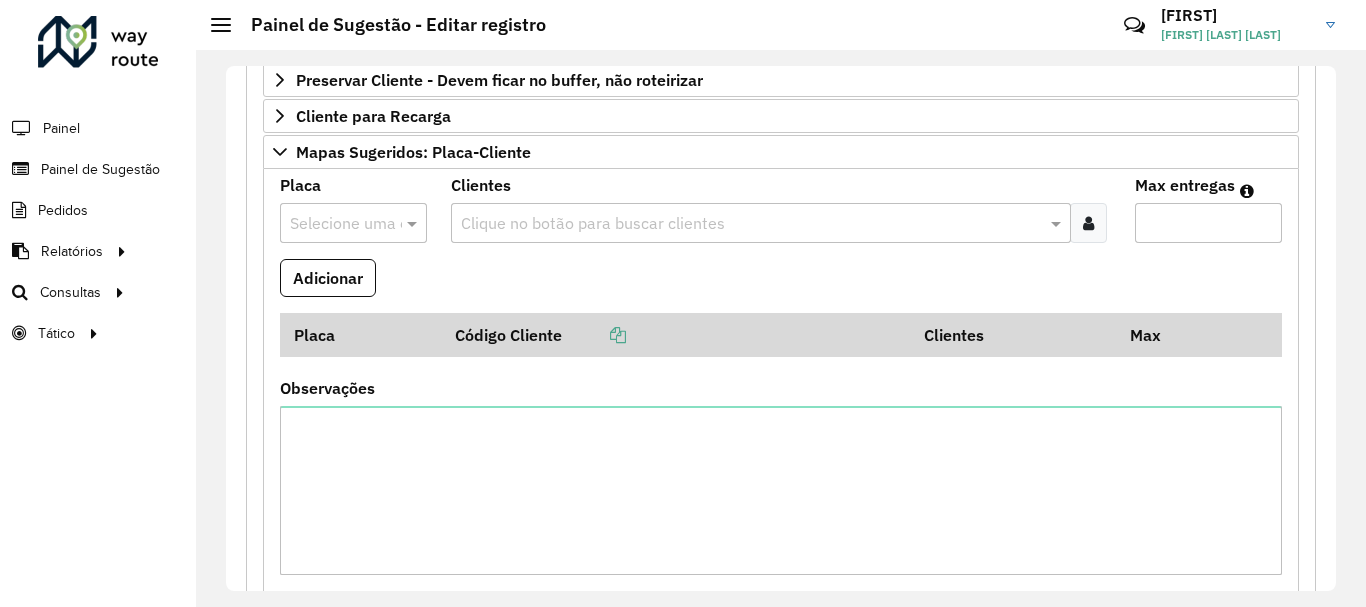 click on "Selecione uma opção" at bounding box center (353, 223) 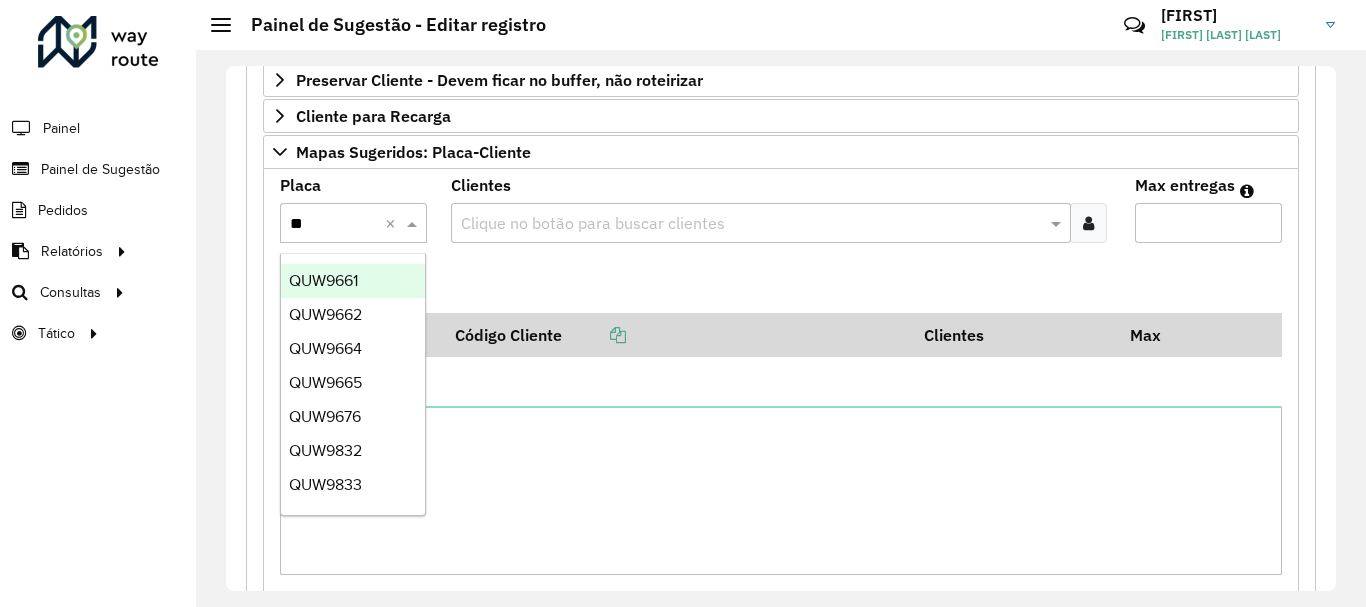 type on "***" 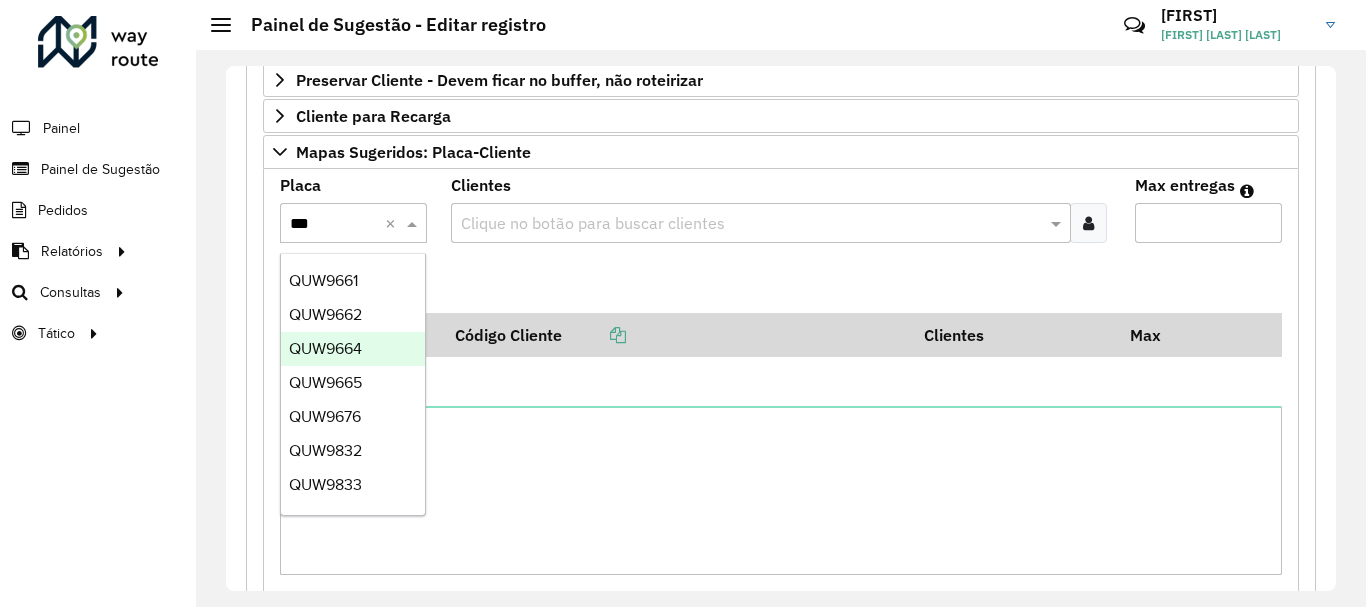 scroll, scrollTop: 100, scrollLeft: 0, axis: vertical 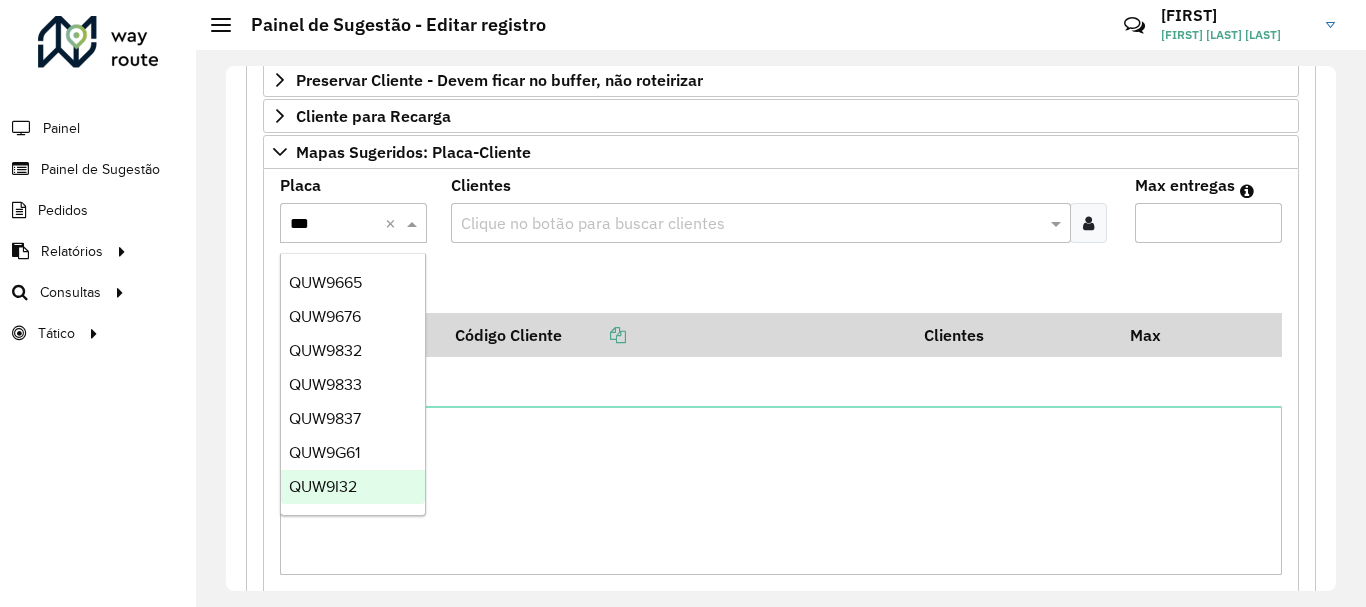 click on "QUW9I32" at bounding box center [353, 487] 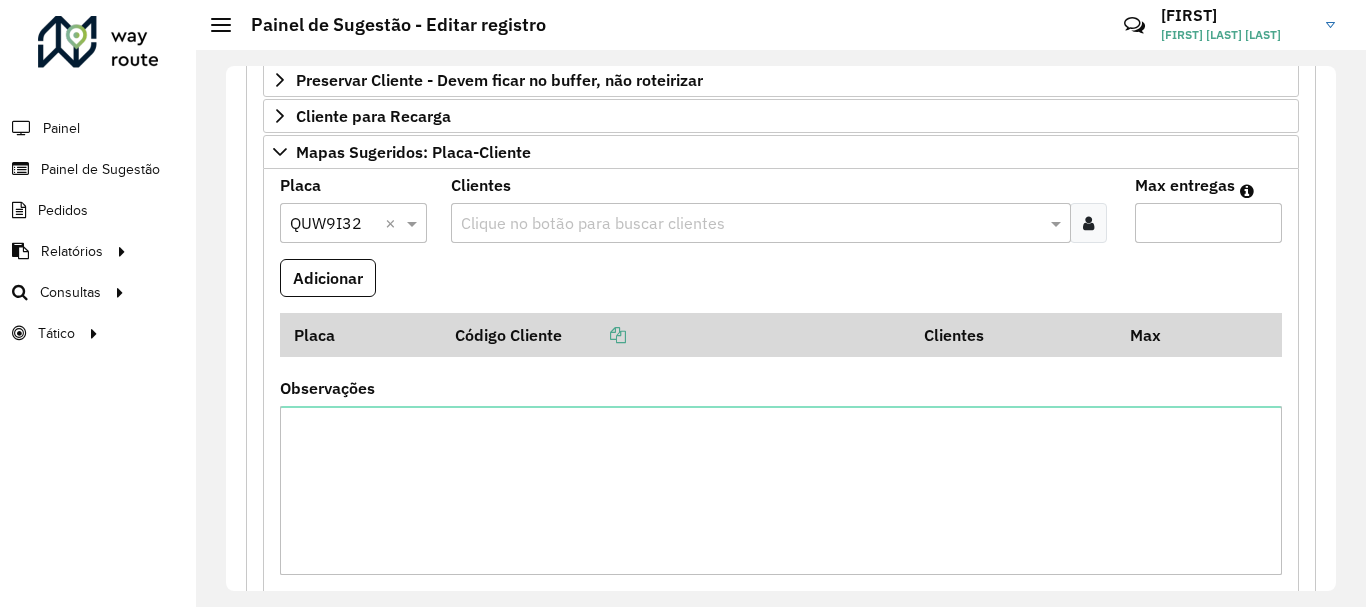 click on "Clique no botão para buscar clientes" at bounding box center [761, 223] 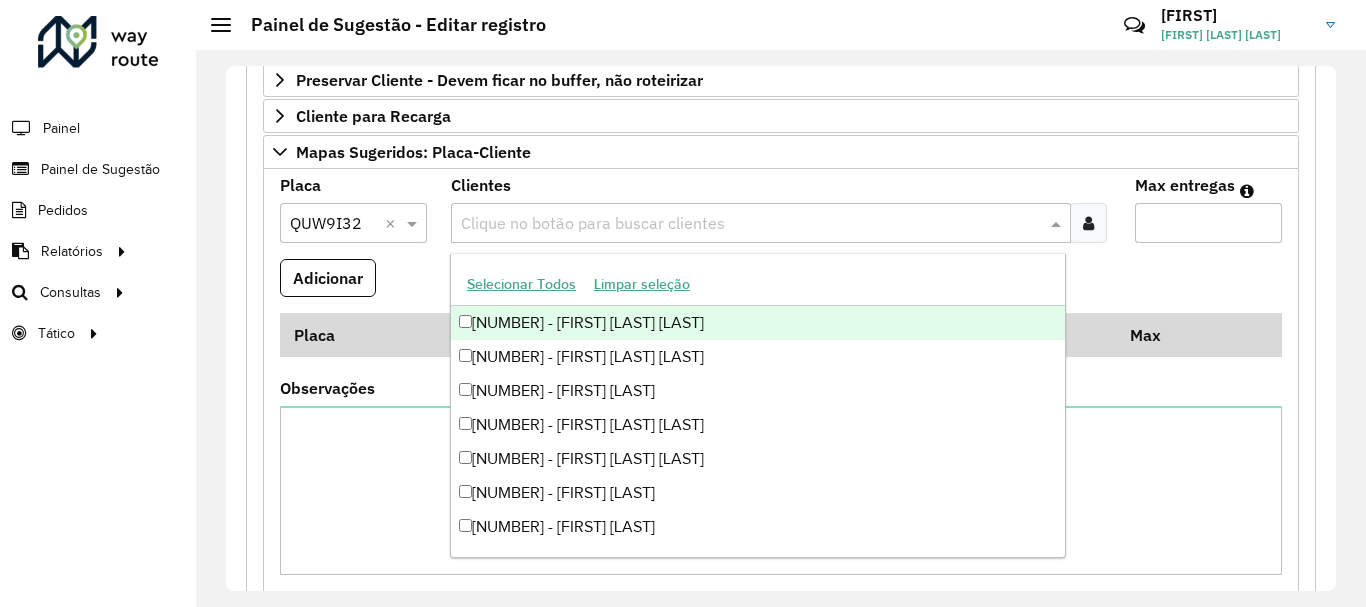 paste on "*****" 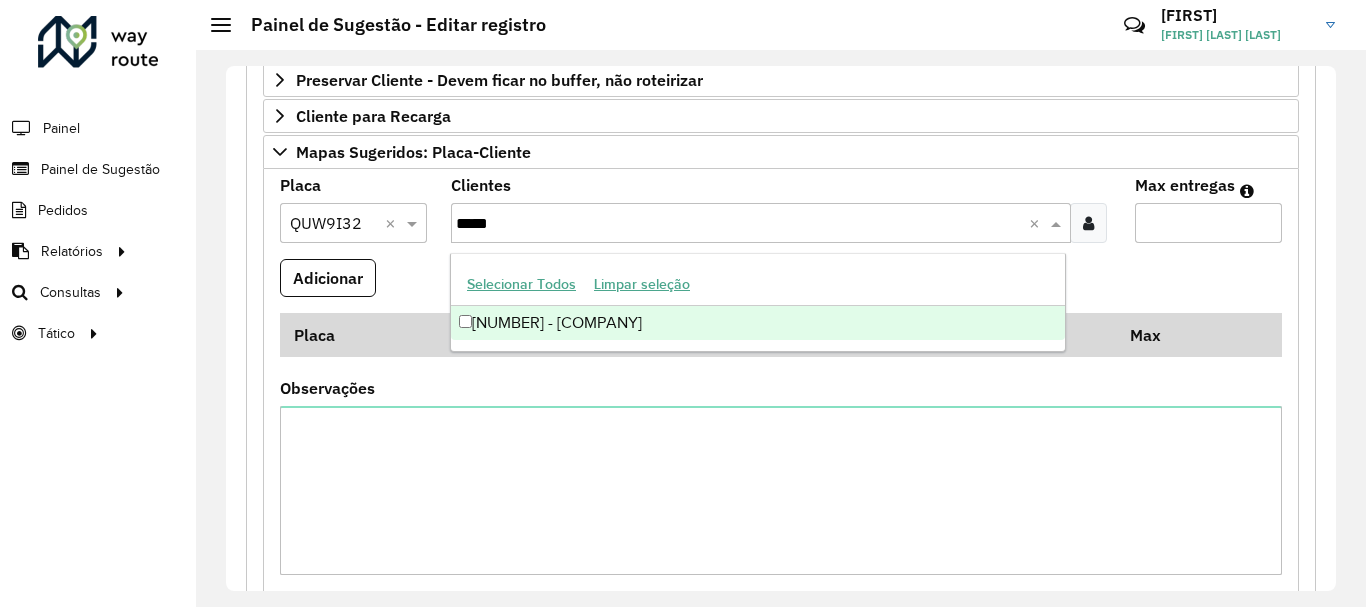 click on "[NUMBER] - [COMPANY]" at bounding box center (758, 323) 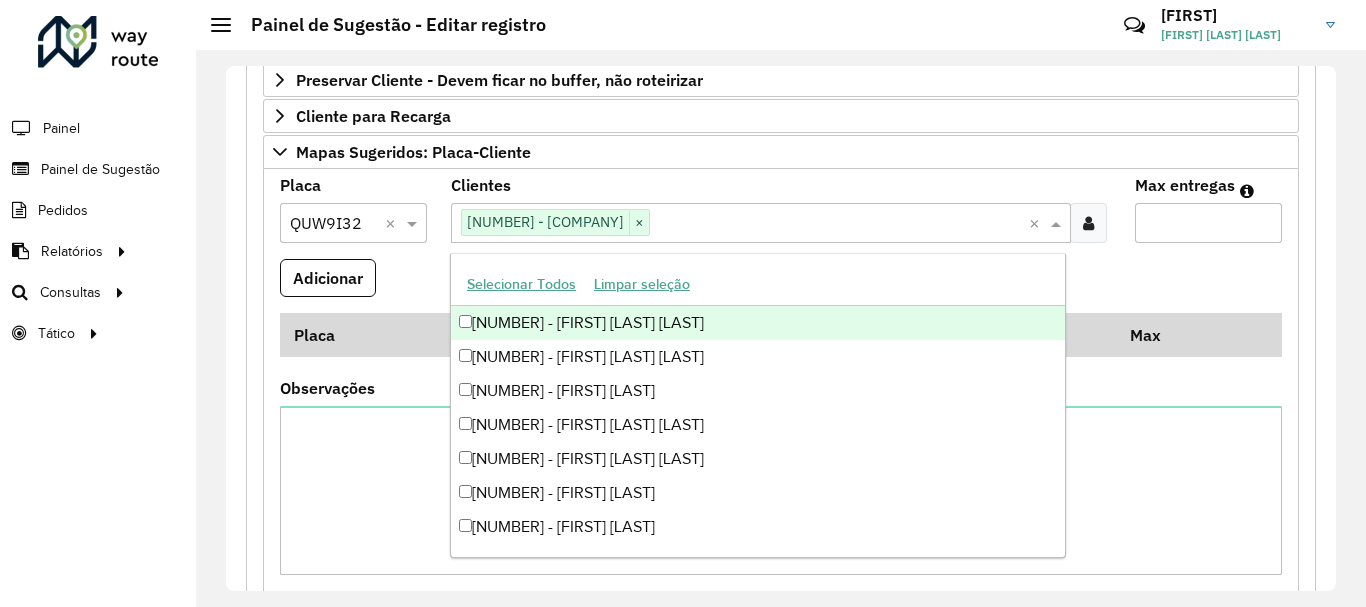 click on "Max entregas" at bounding box center [1208, 223] 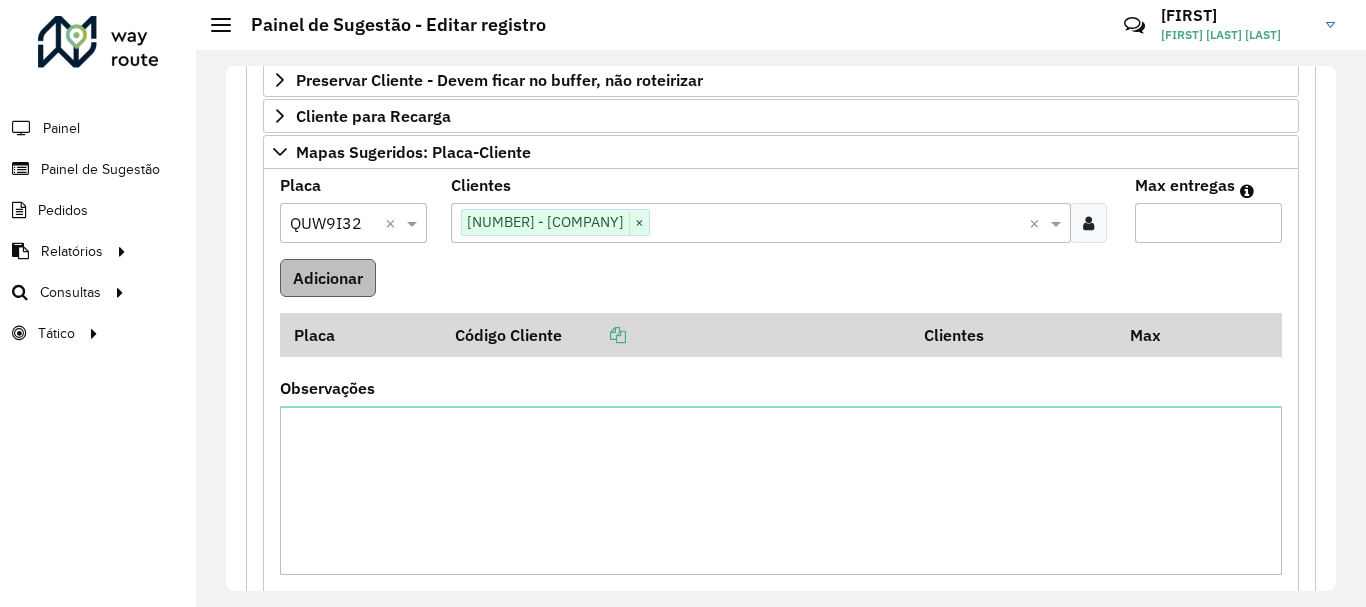 type on "*" 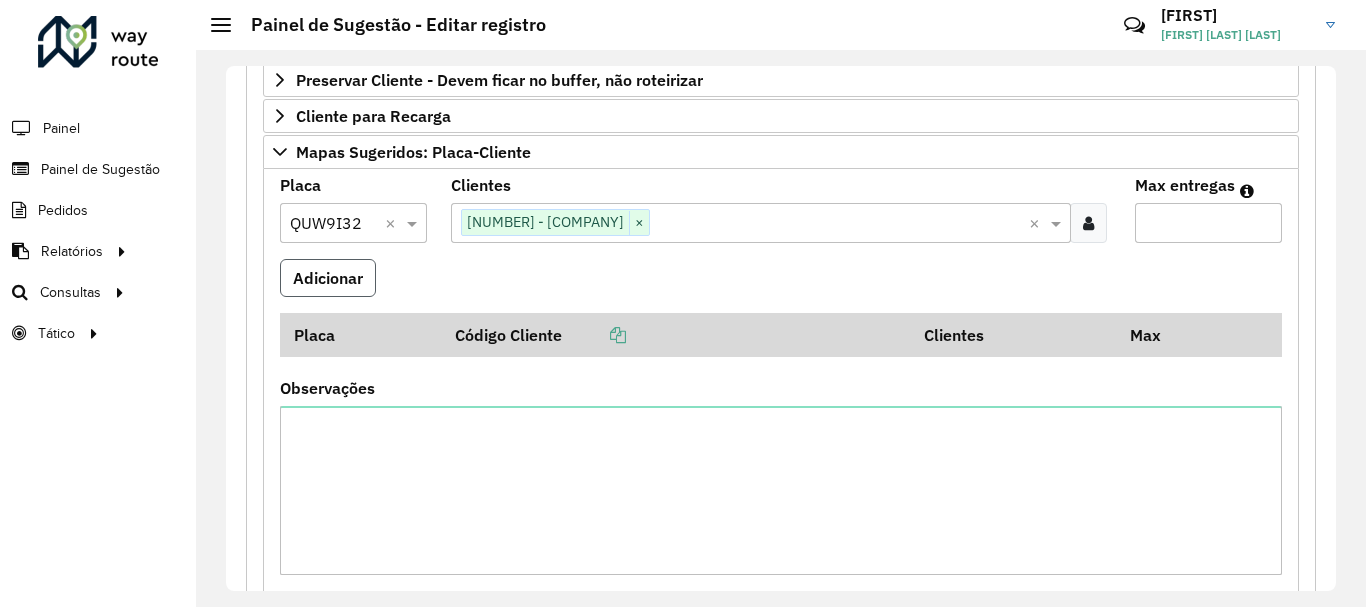 click on "Adicionar" at bounding box center [328, 278] 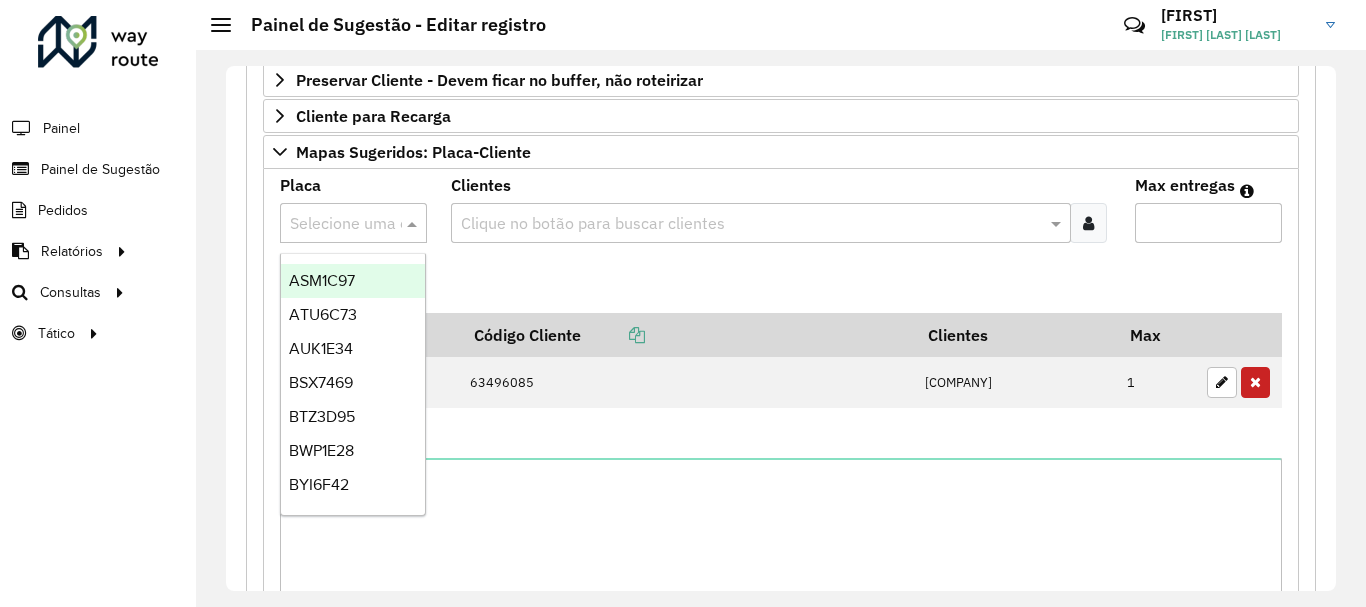click at bounding box center [333, 224] 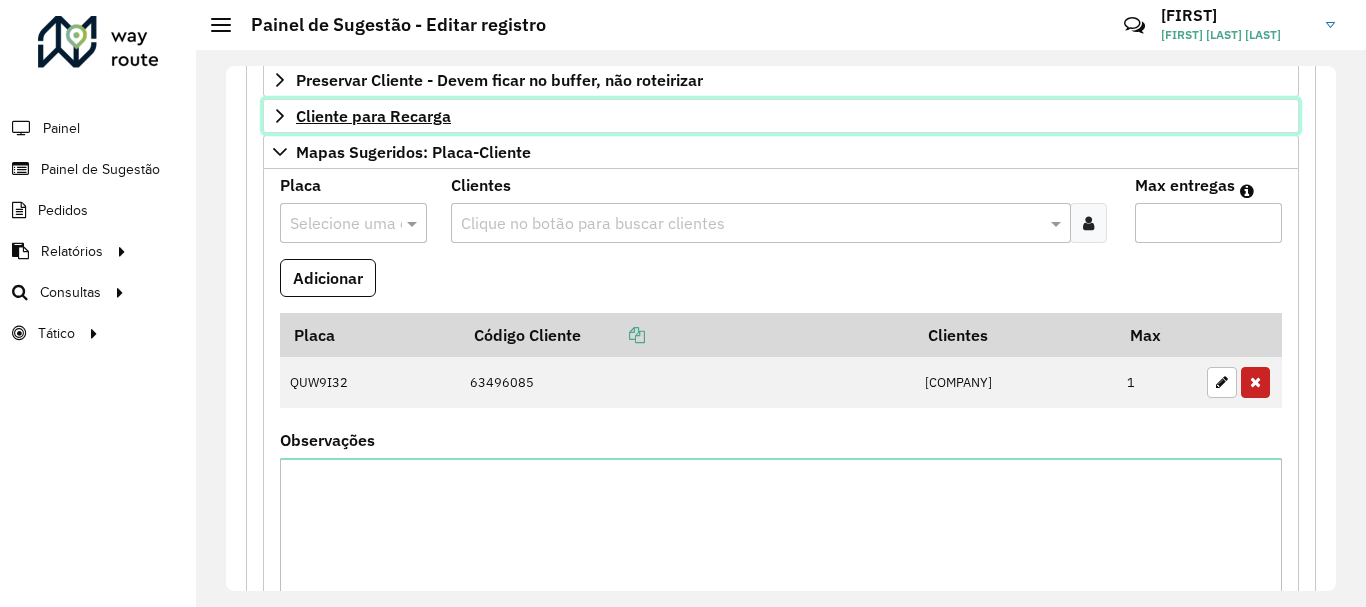 click on "Cliente para Recarga" at bounding box center (373, 116) 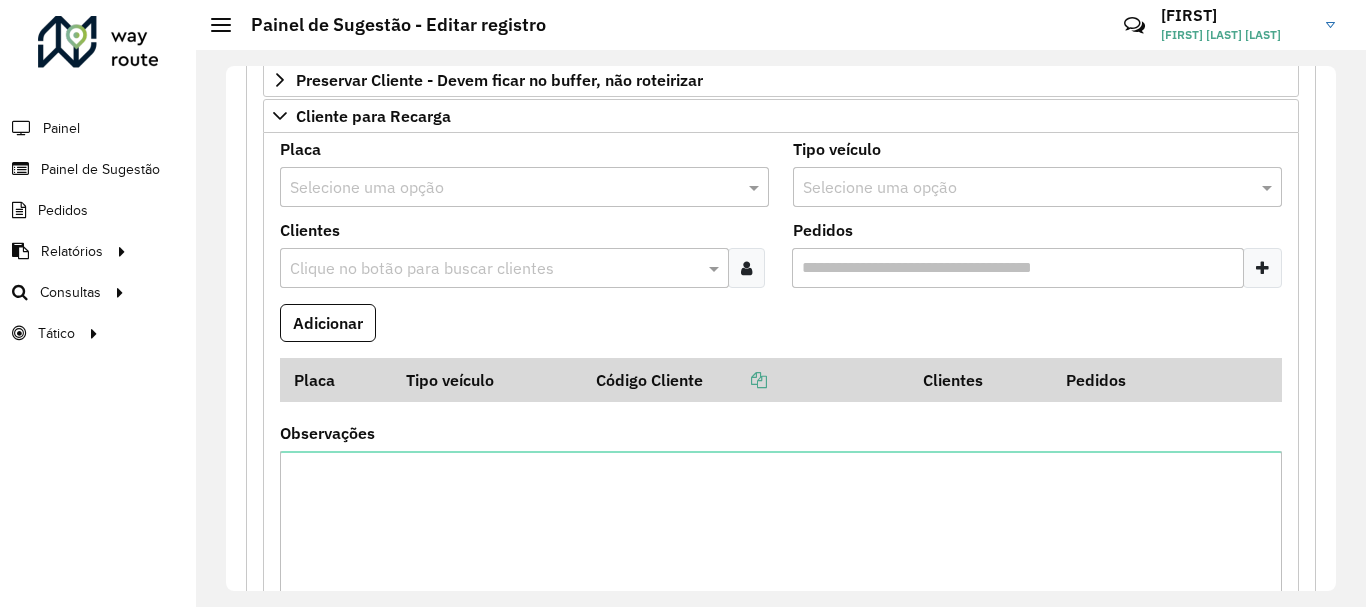 click at bounding box center (504, 188) 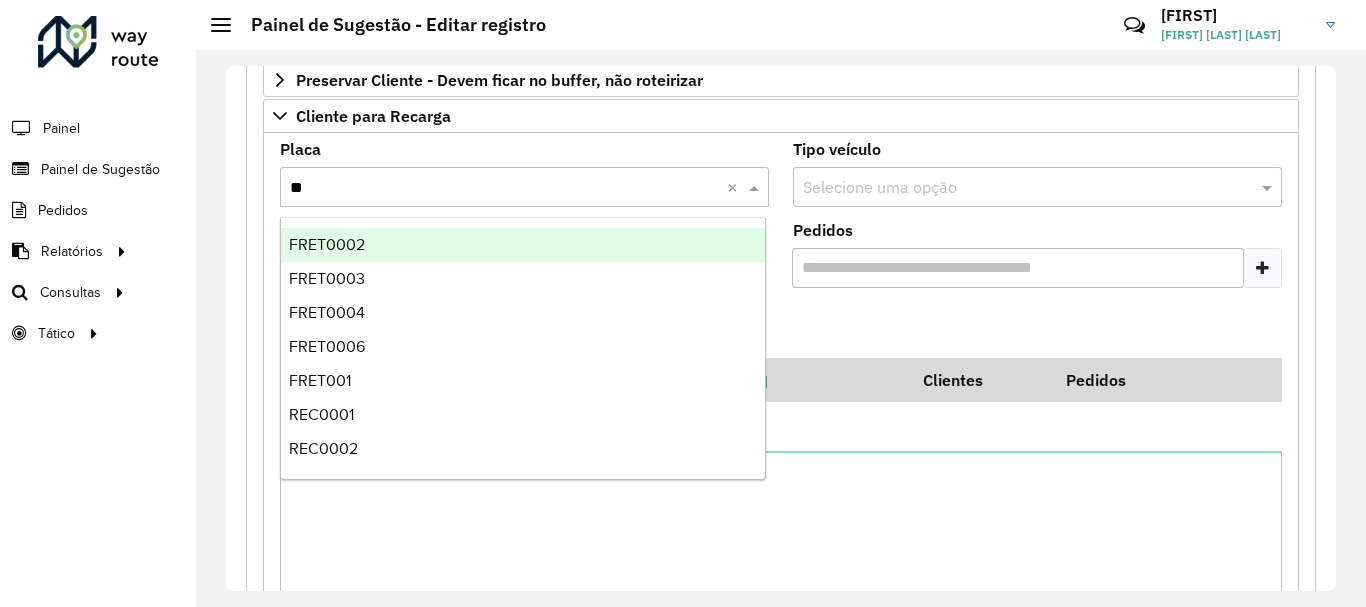 type on "***" 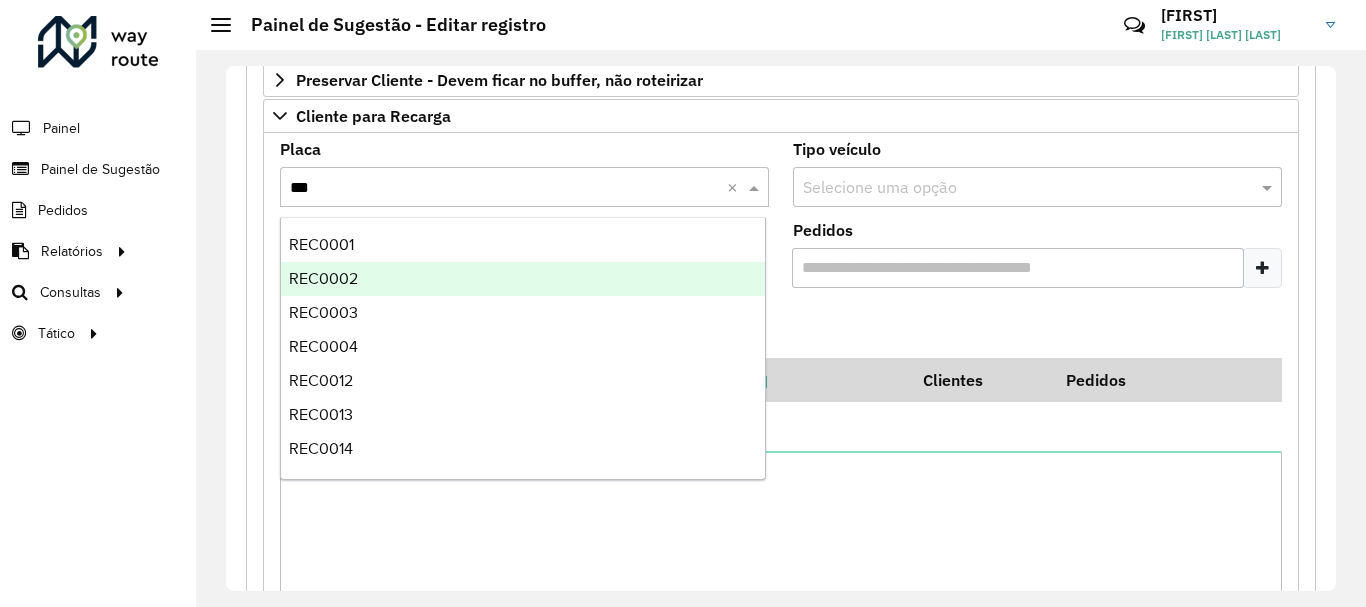 click on "REC0002" at bounding box center [523, 279] 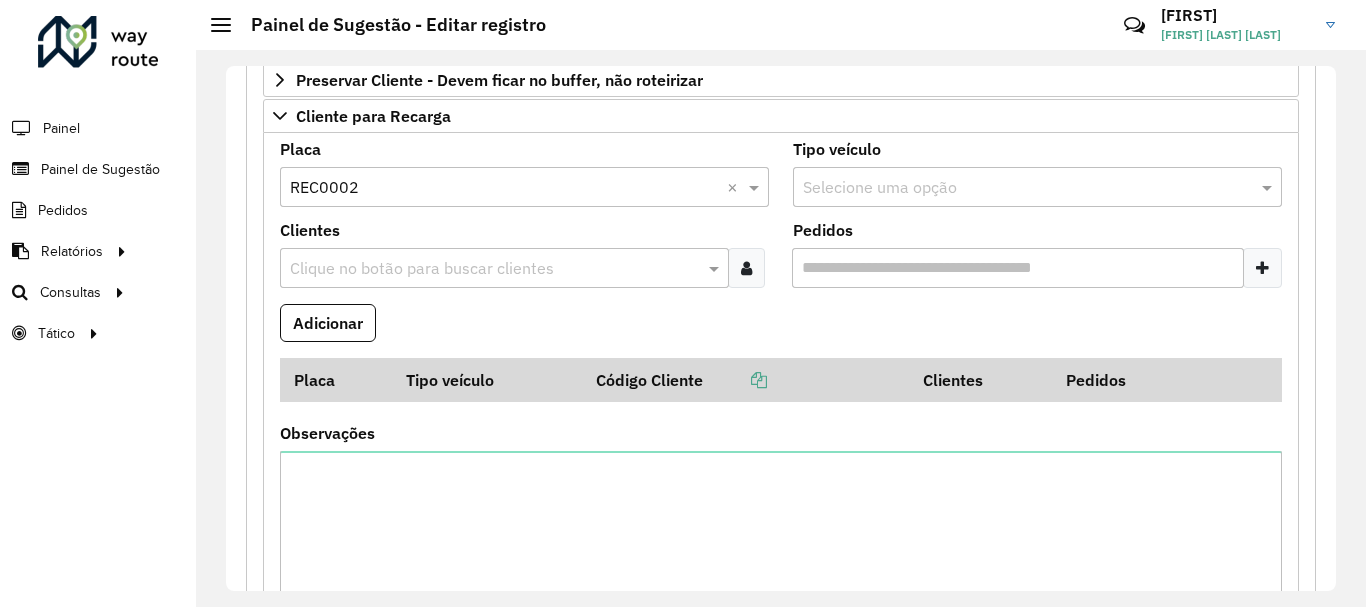 click at bounding box center (494, 269) 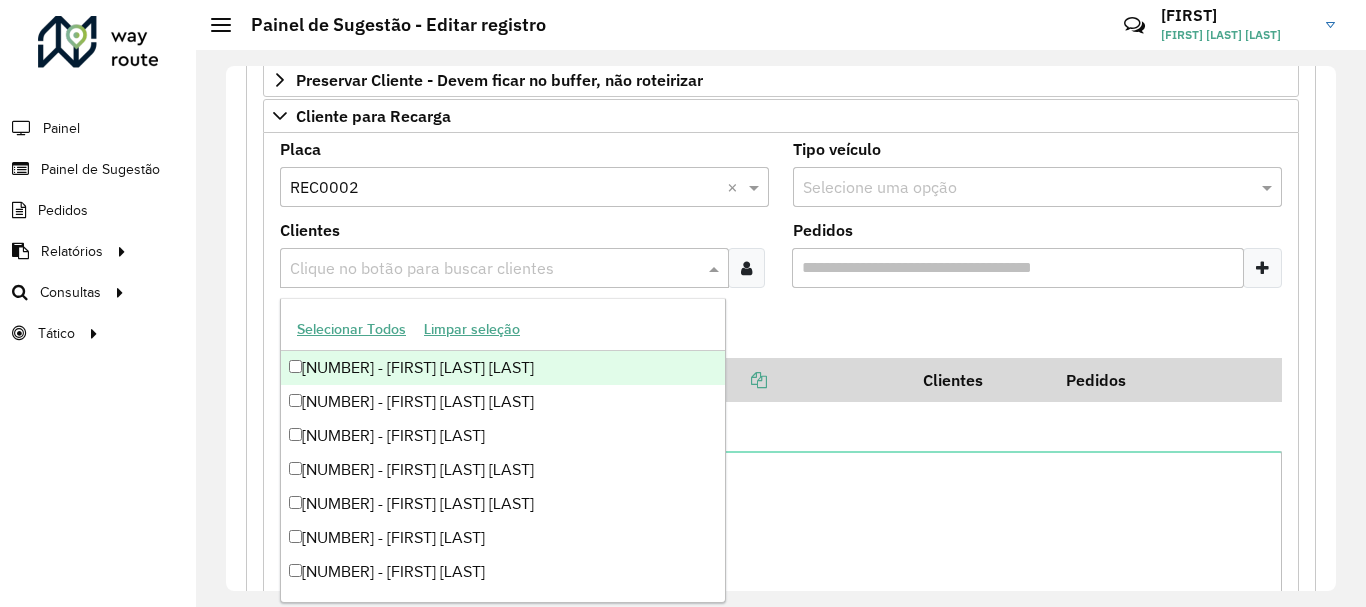 paste on "*****" 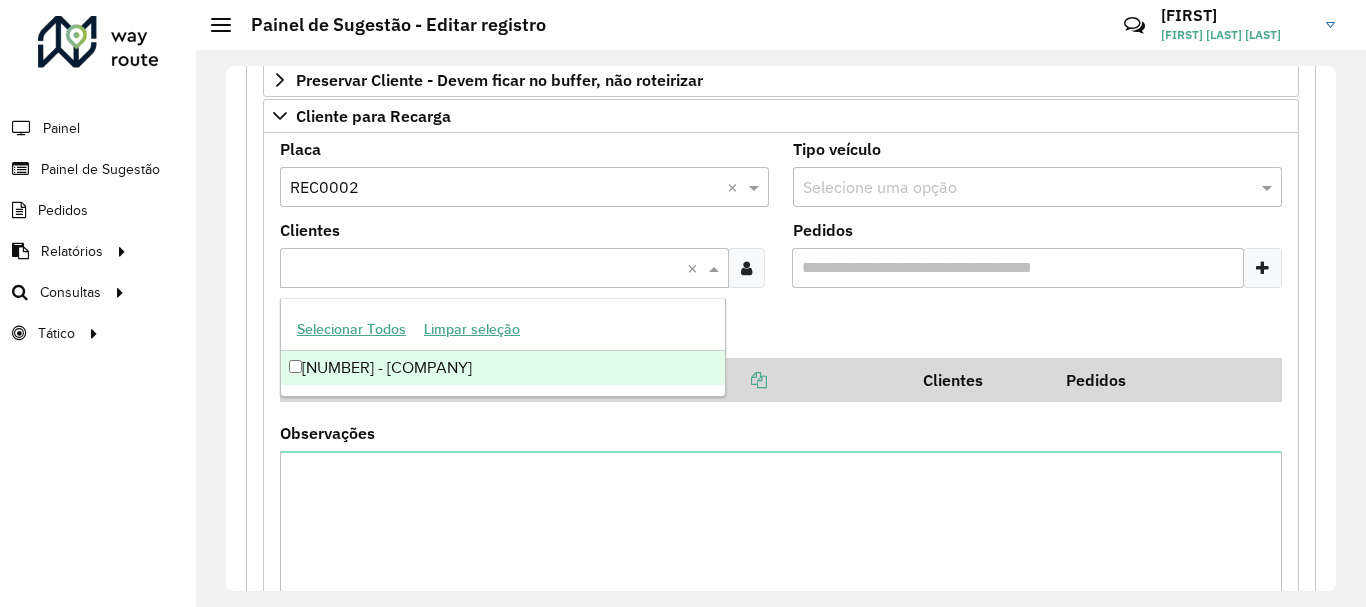 type on "*****" 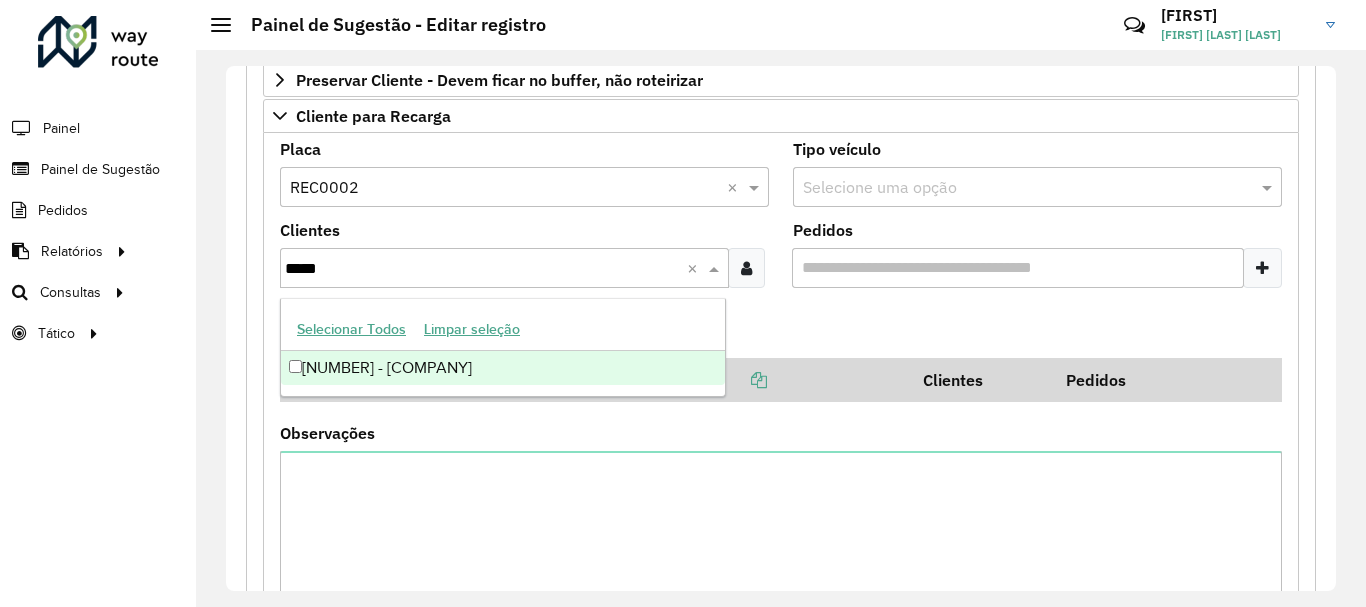 click on "[NUMBER] - [COMPANY]" at bounding box center (503, 368) 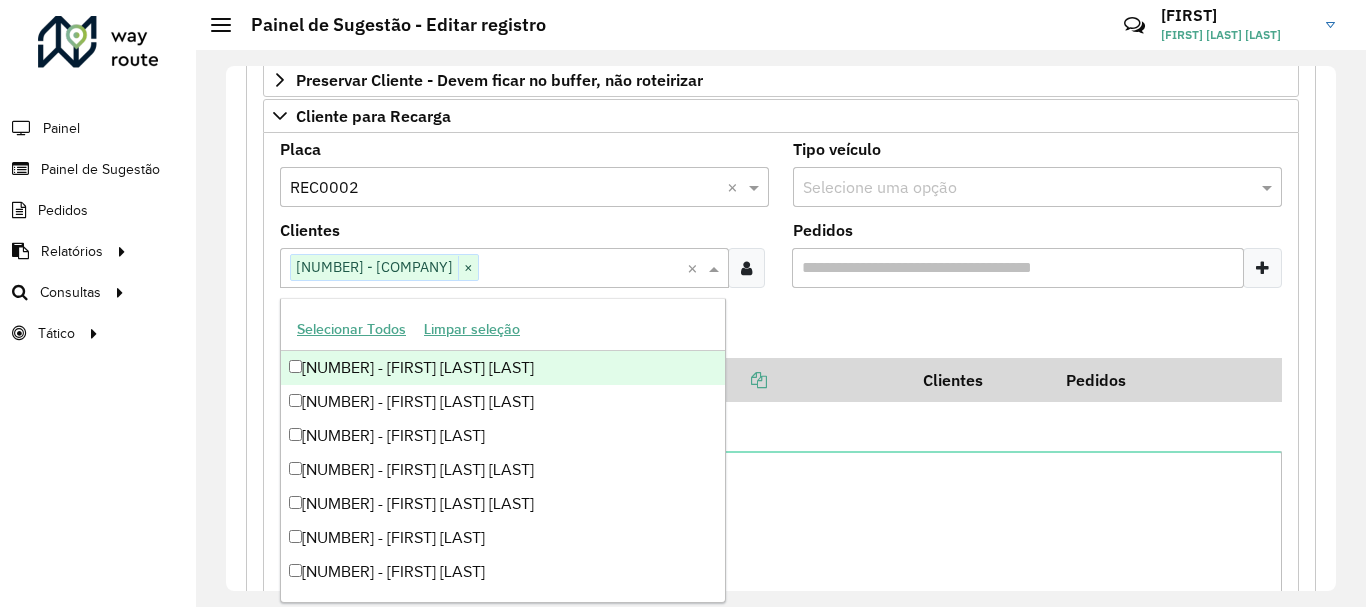click on "Adicionar" at bounding box center [781, 331] 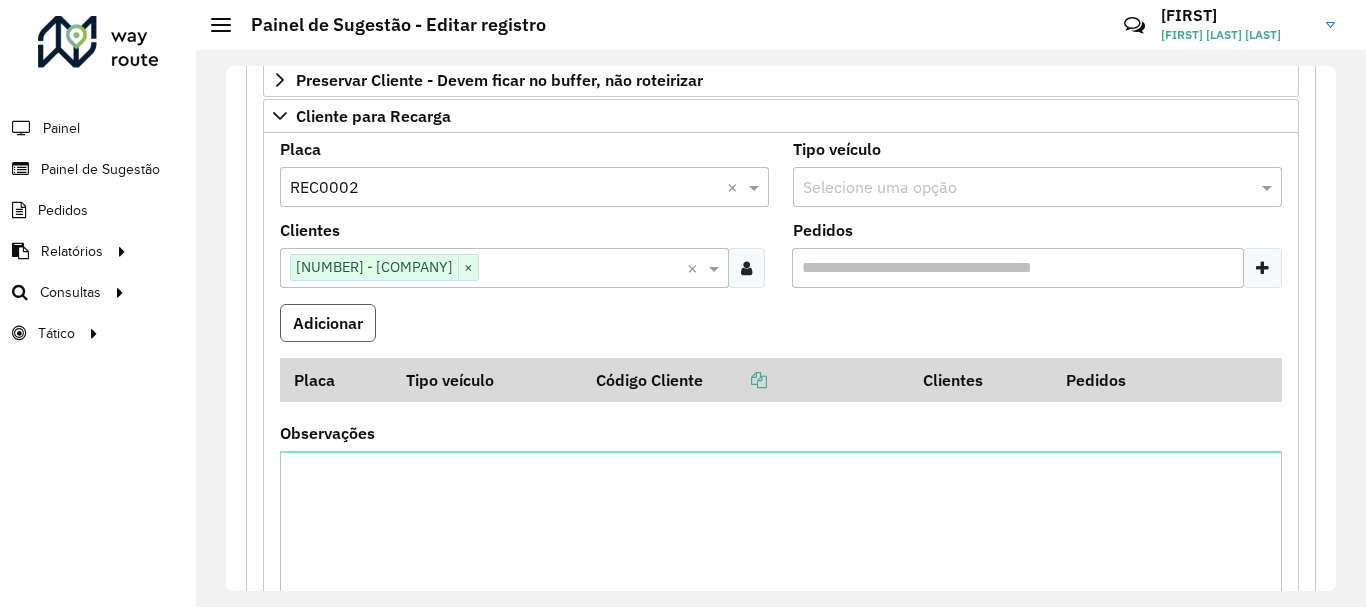 click on "Adicionar" at bounding box center (328, 323) 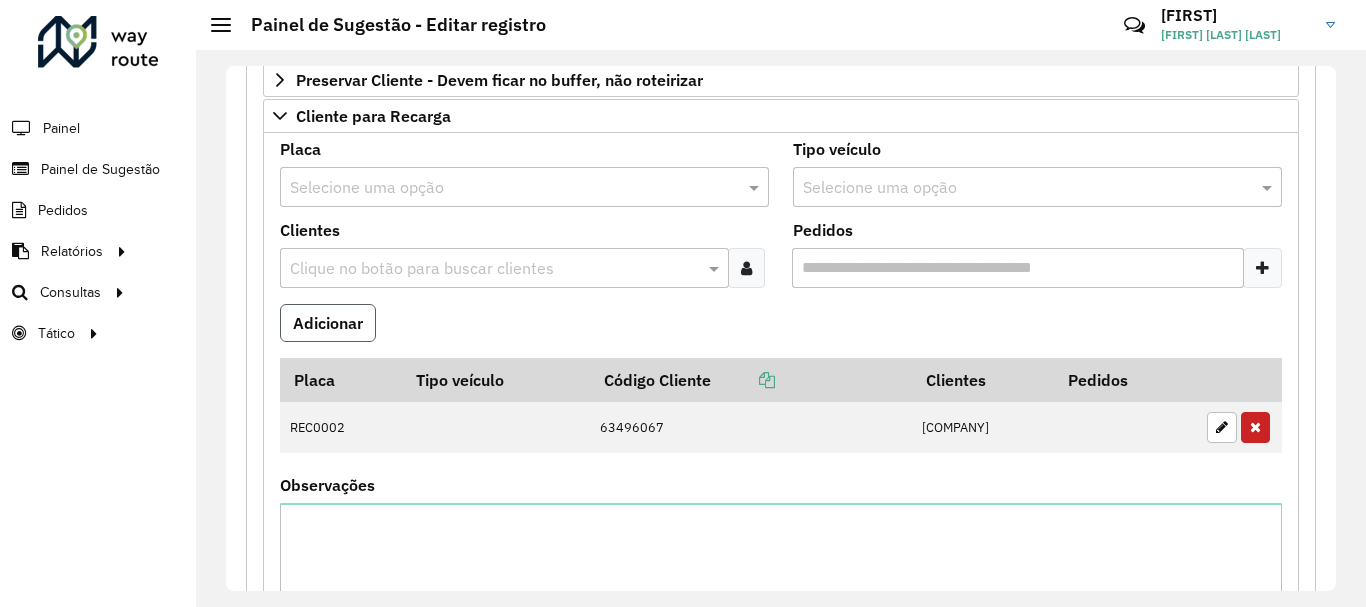 type 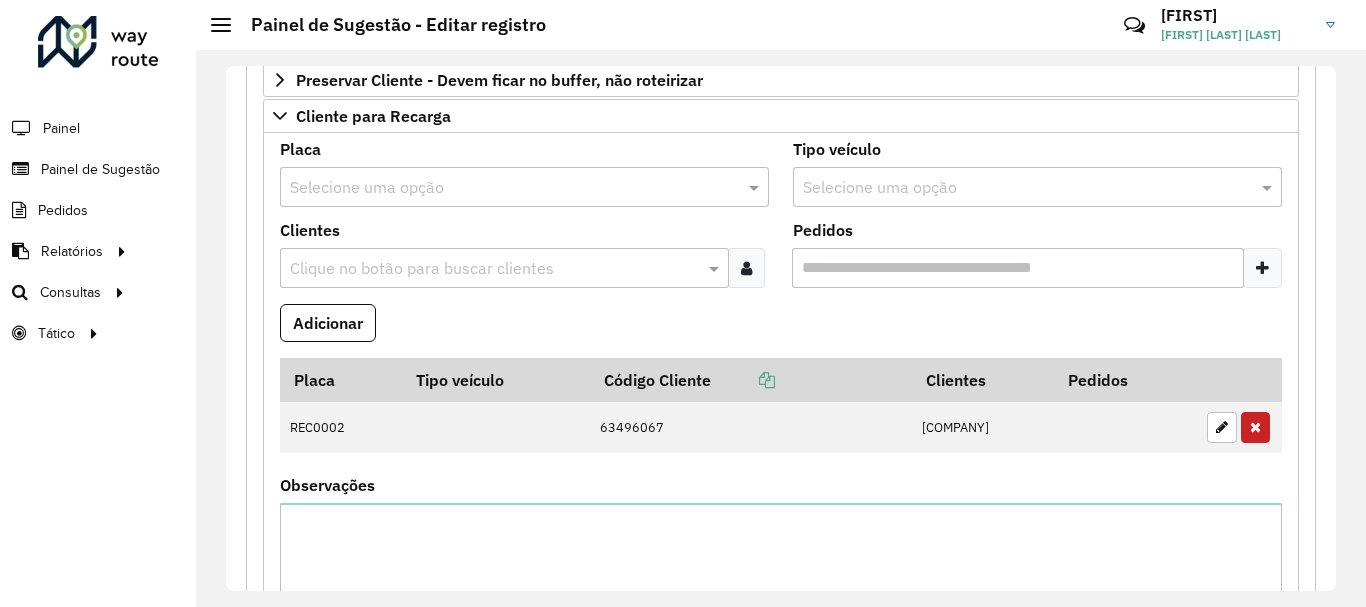 click at bounding box center [504, 188] 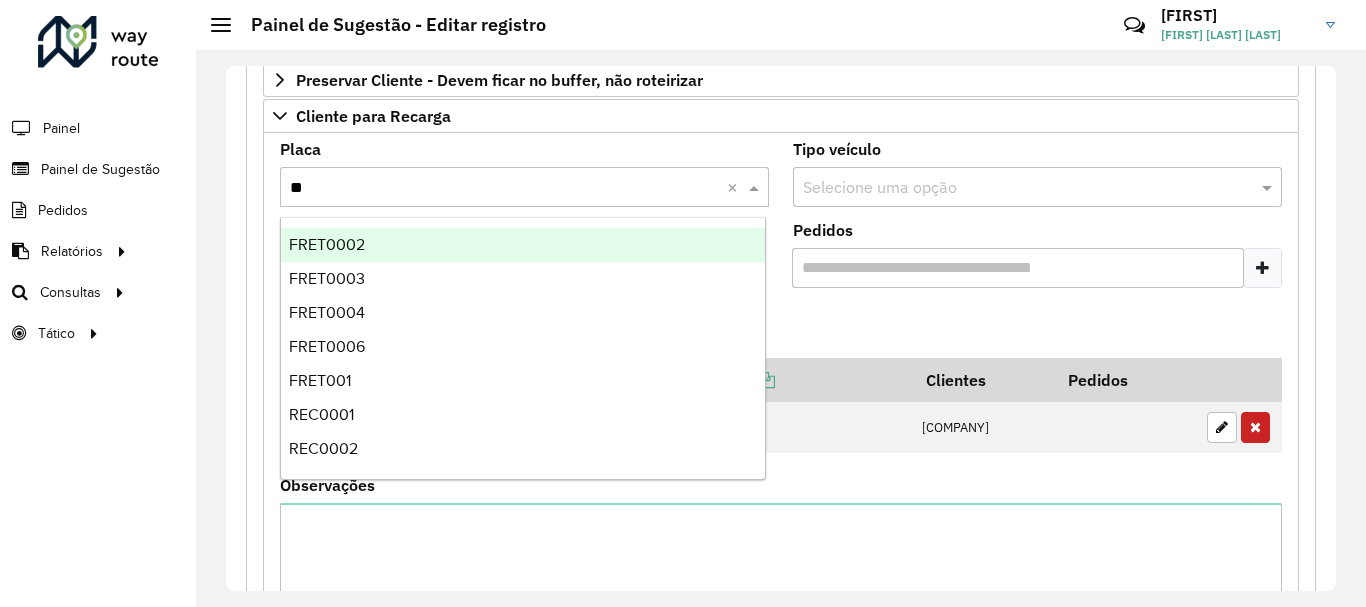type on "***" 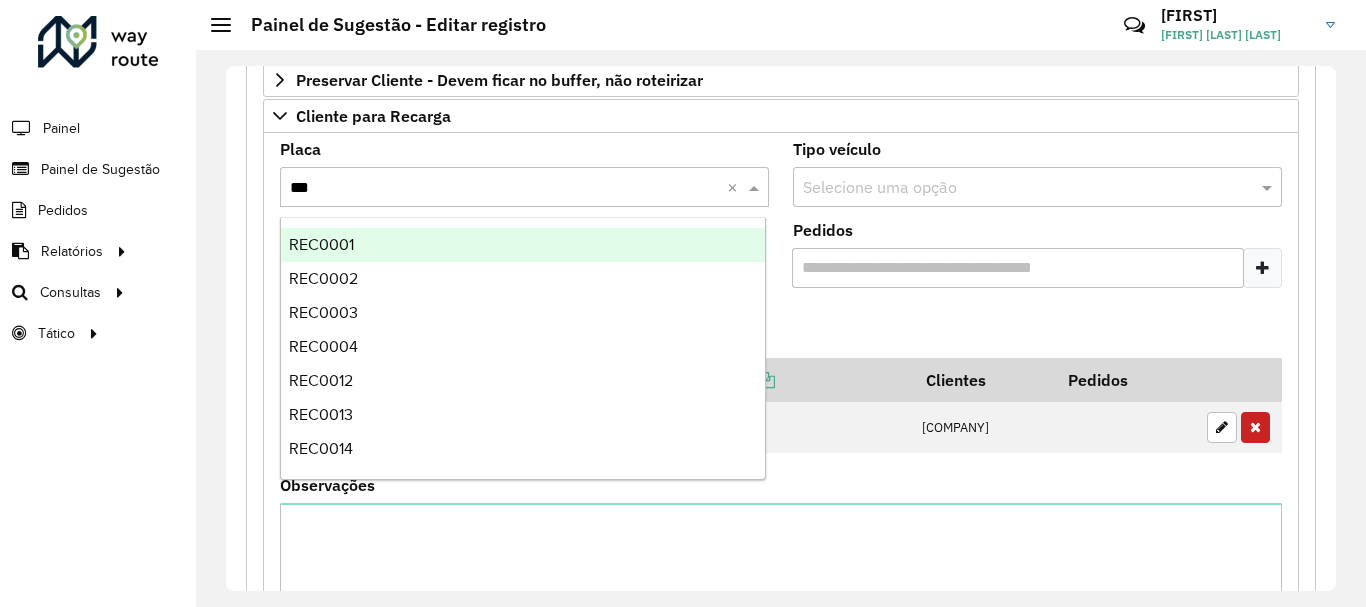 click on "REC0001" at bounding box center [523, 245] 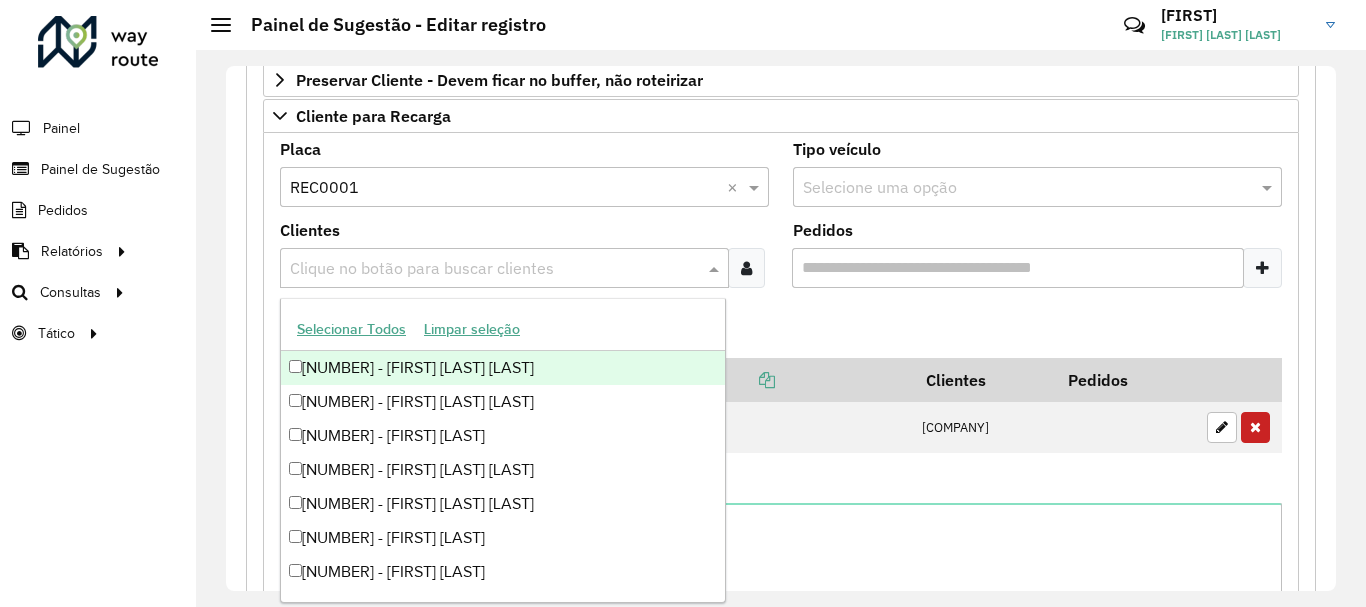 click at bounding box center [494, 269] 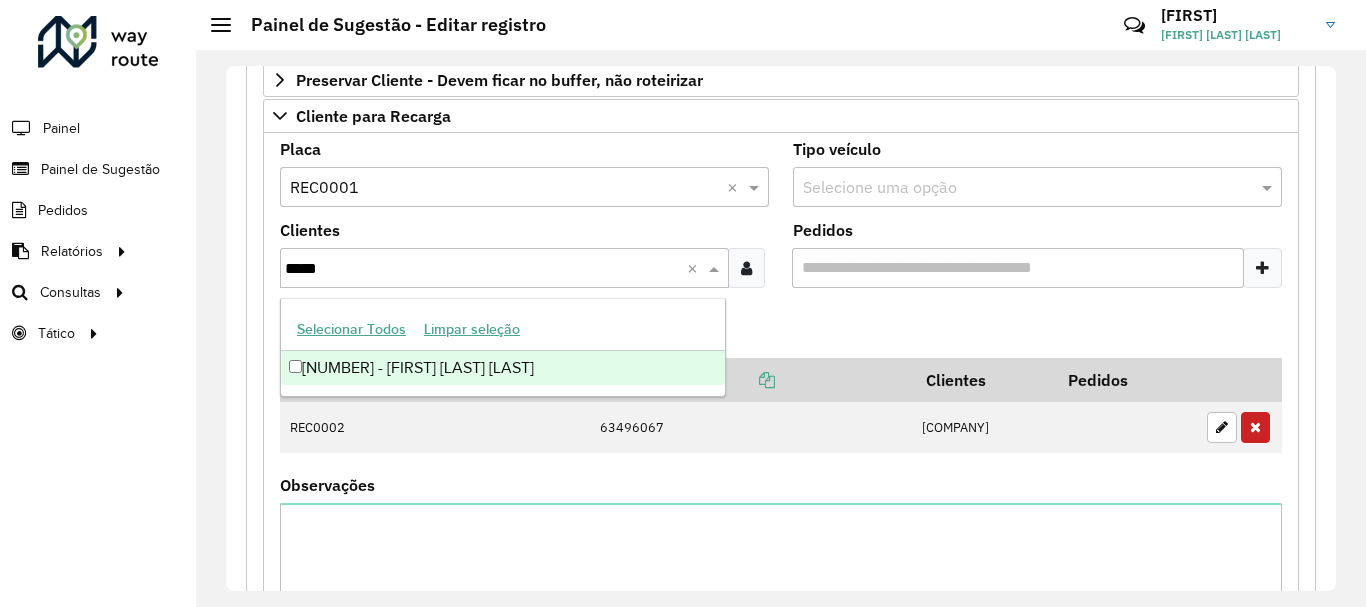 click on "[NUMBER] - [FIRST] [LAST] [LAST]" at bounding box center (503, 368) 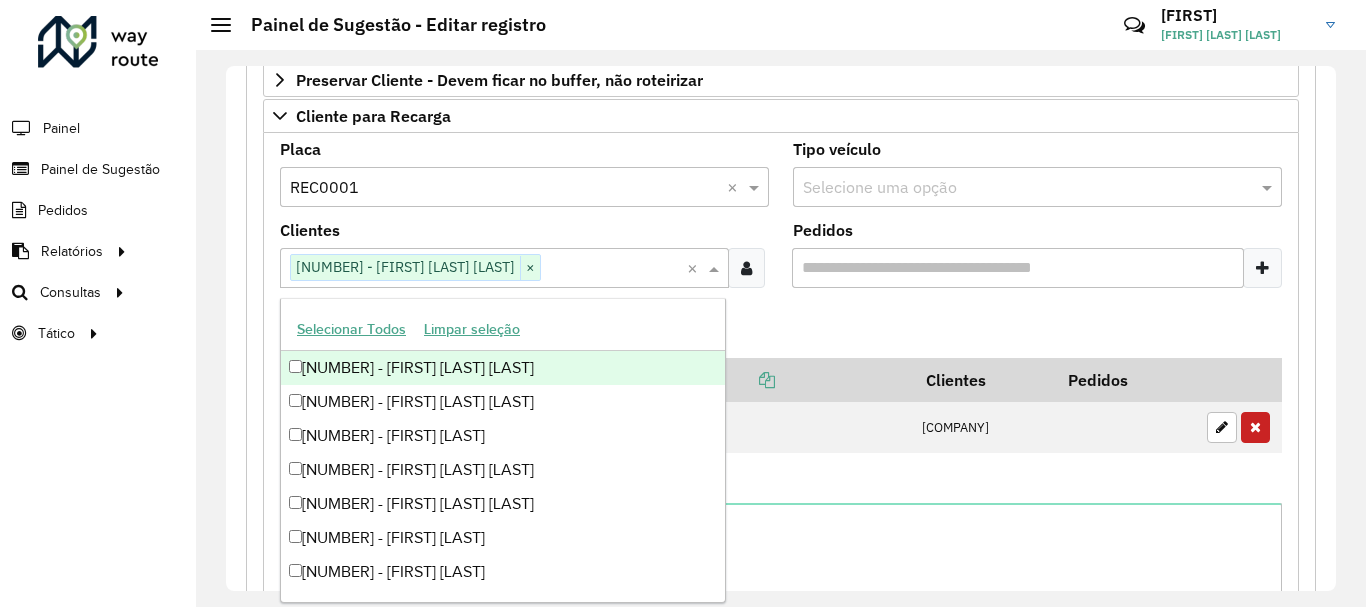 click on "Adicionar" at bounding box center [781, 331] 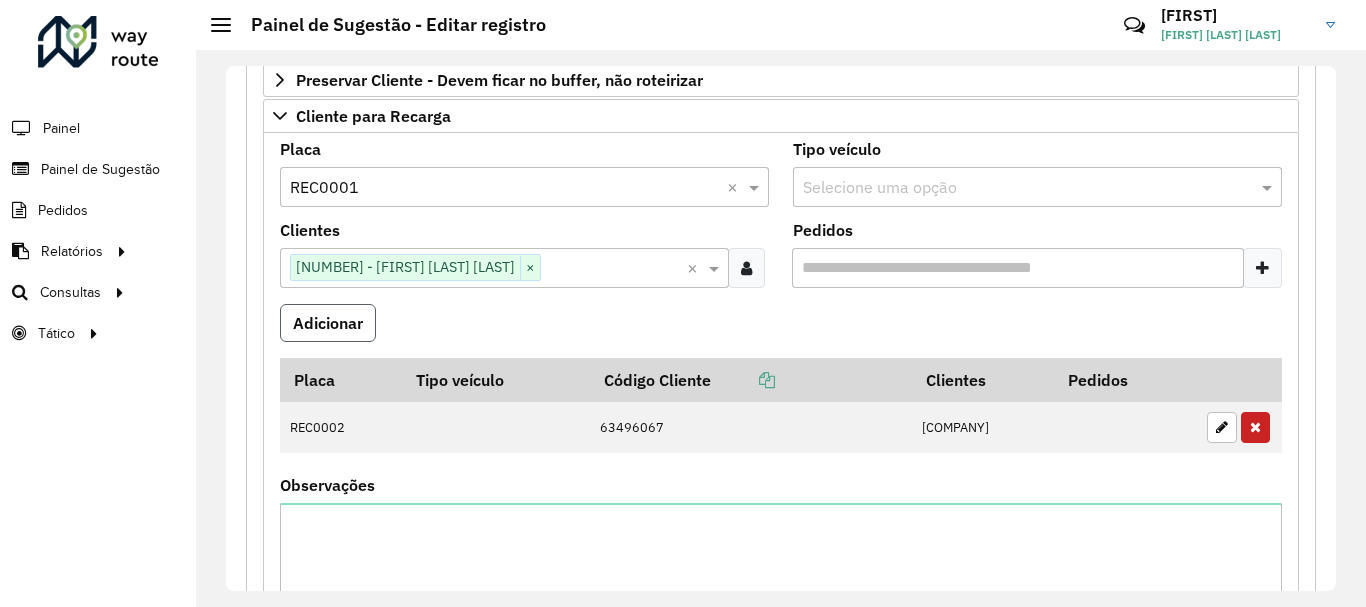click on "Adicionar" at bounding box center [328, 323] 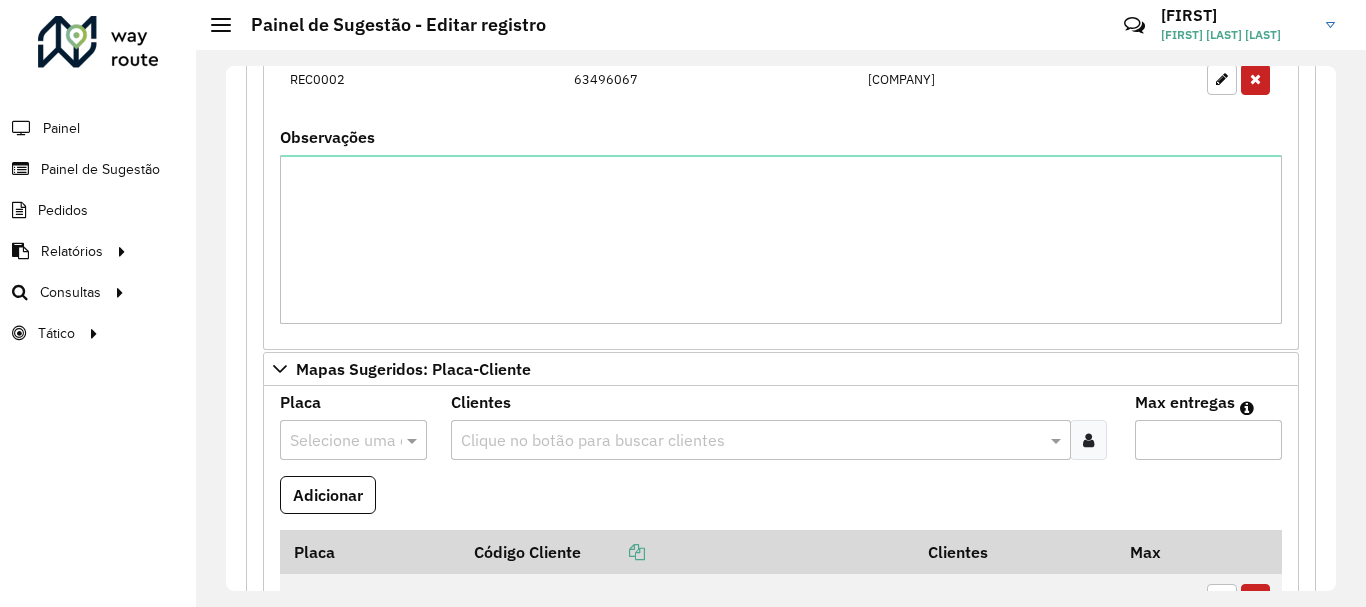scroll, scrollTop: 1100, scrollLeft: 0, axis: vertical 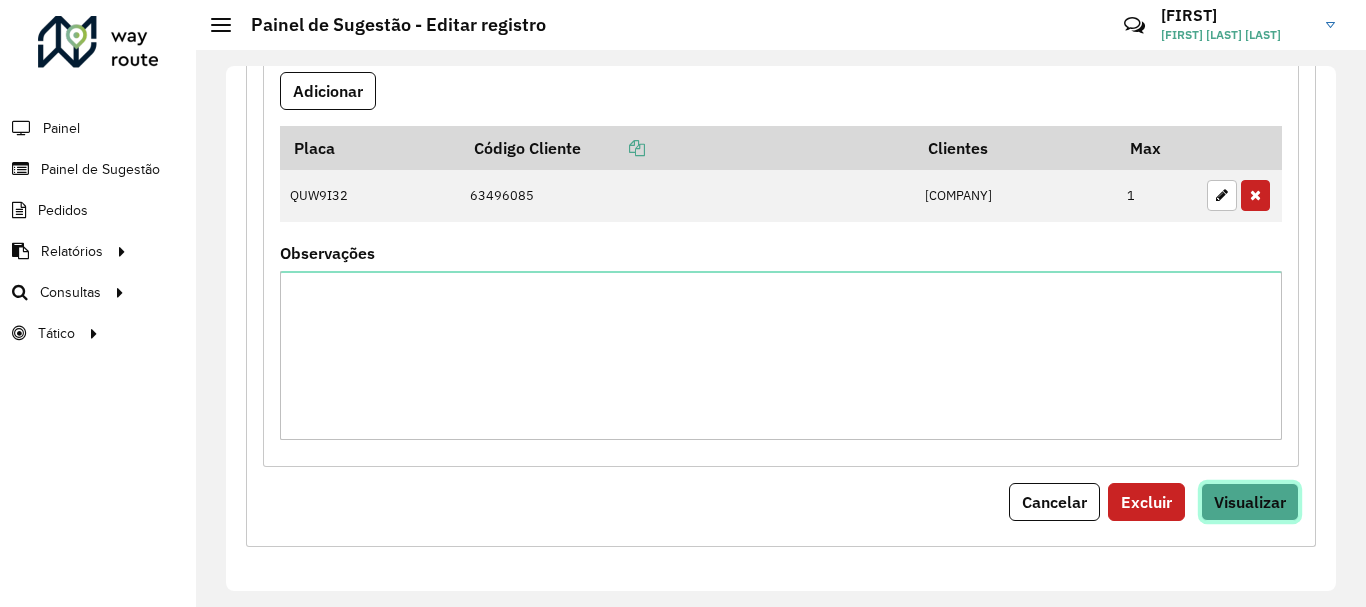 click on "Visualizar" at bounding box center [1250, 502] 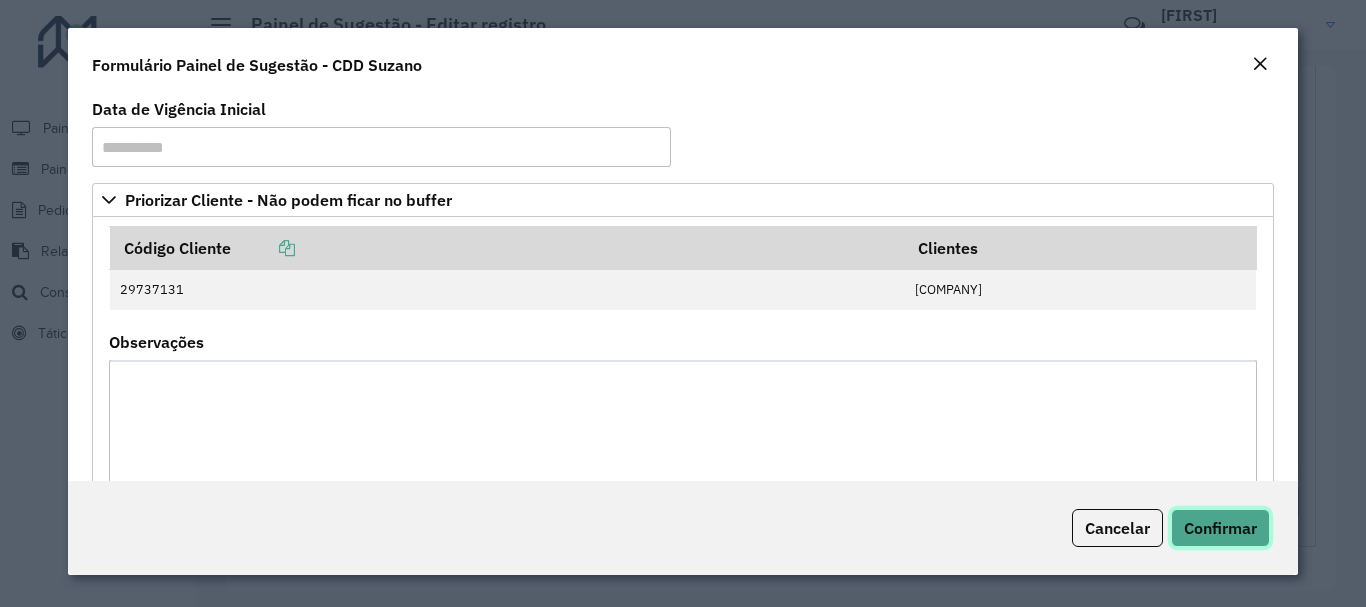 click on "Confirmar" 